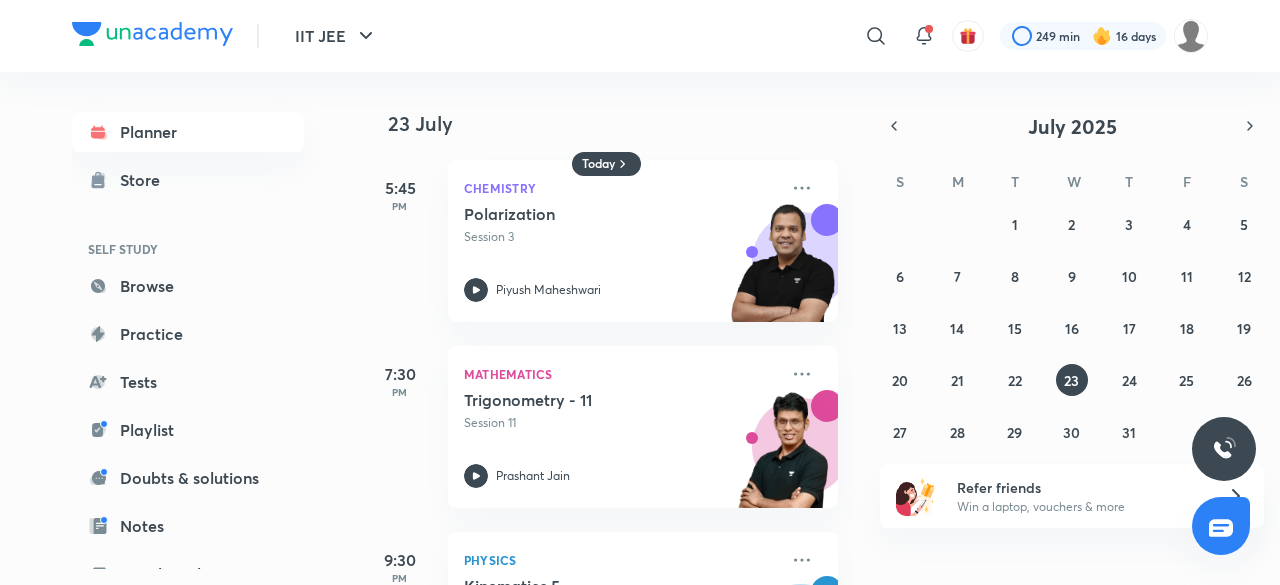 scroll, scrollTop: 0, scrollLeft: 0, axis: both 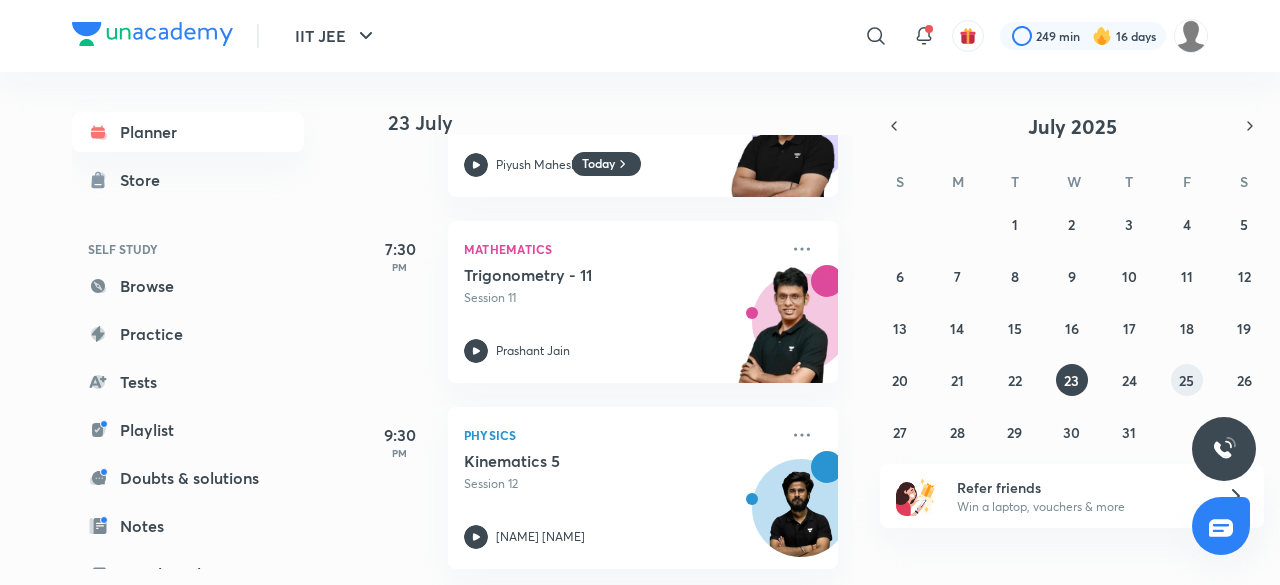click on "25" at bounding box center [1186, 380] 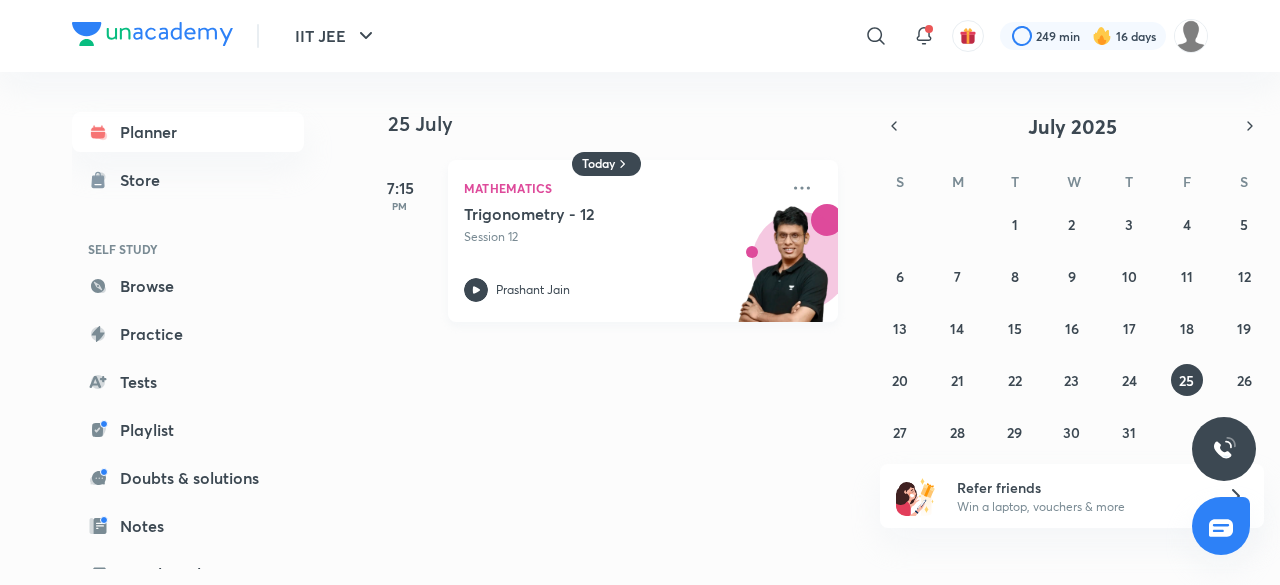 click on "Prashant Jain" at bounding box center (621, 290) 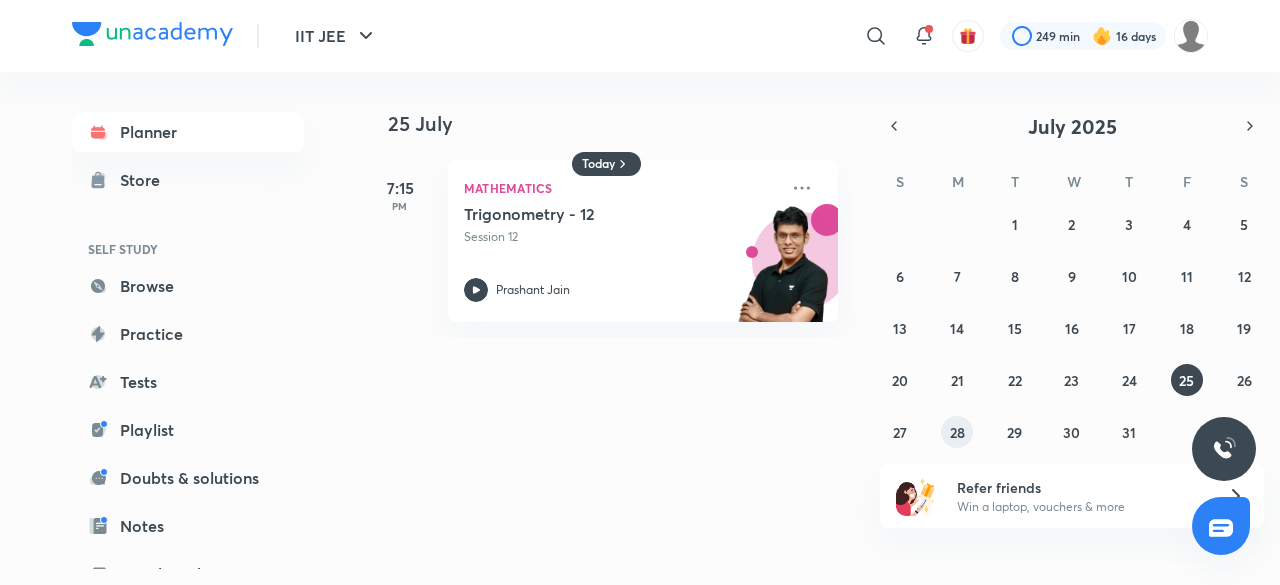 click on "28" at bounding box center (957, 432) 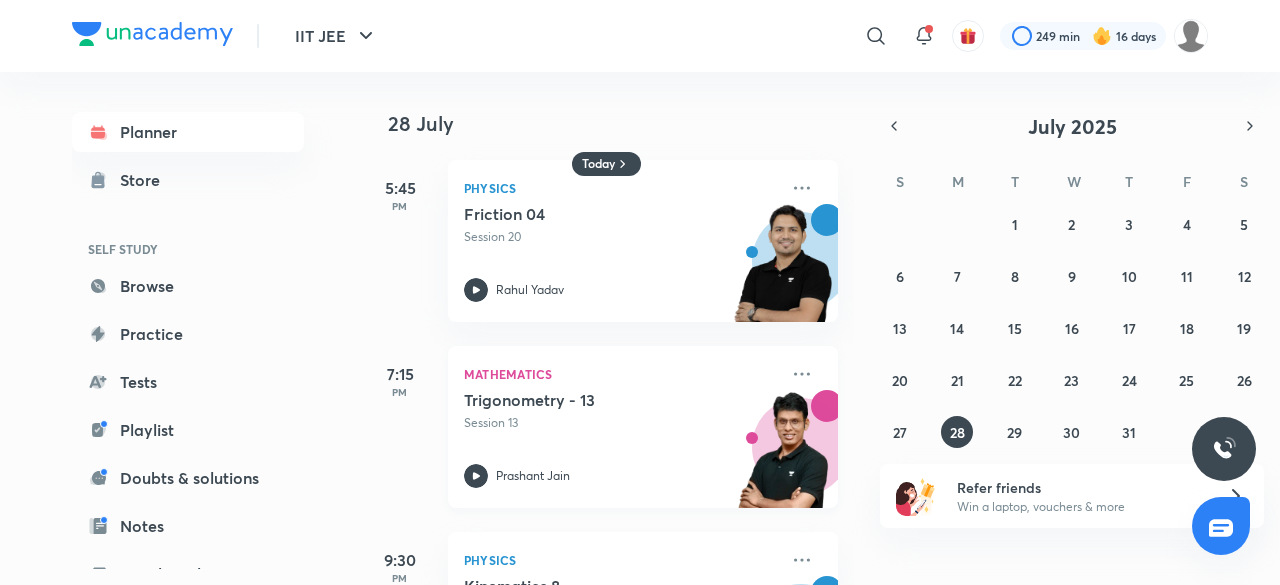 click 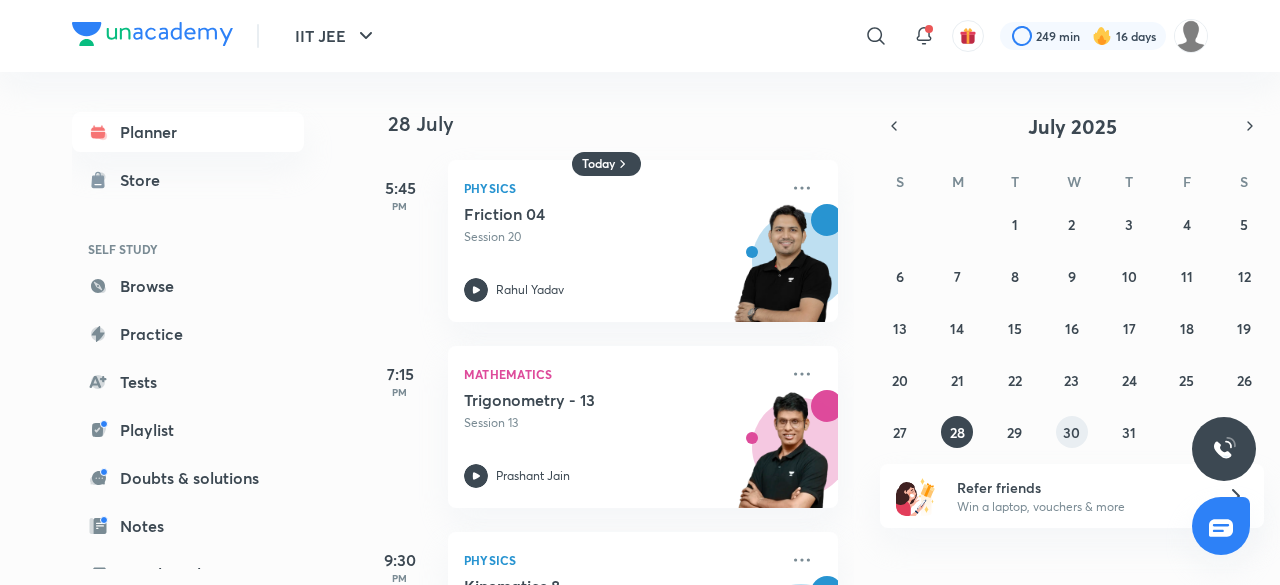 click on "30" at bounding box center (1071, 432) 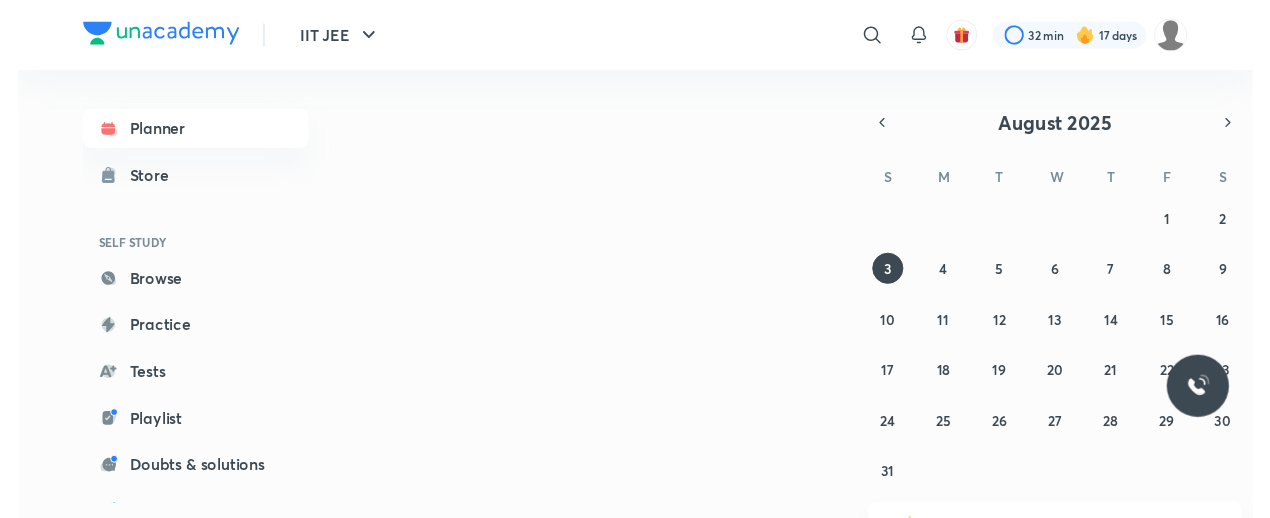 scroll, scrollTop: 0, scrollLeft: 0, axis: both 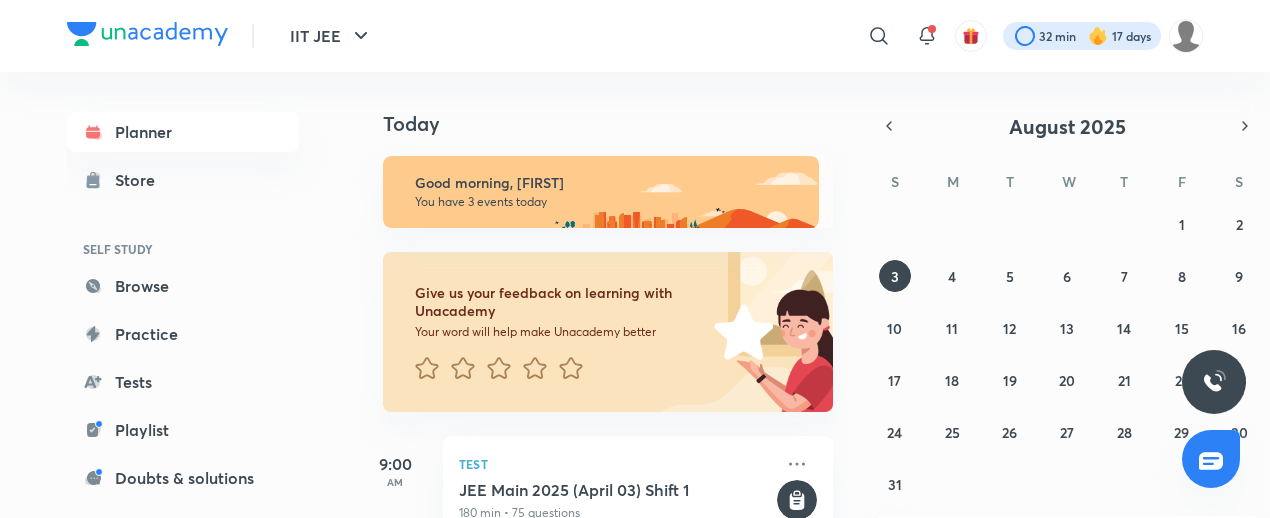 click at bounding box center [1082, 36] 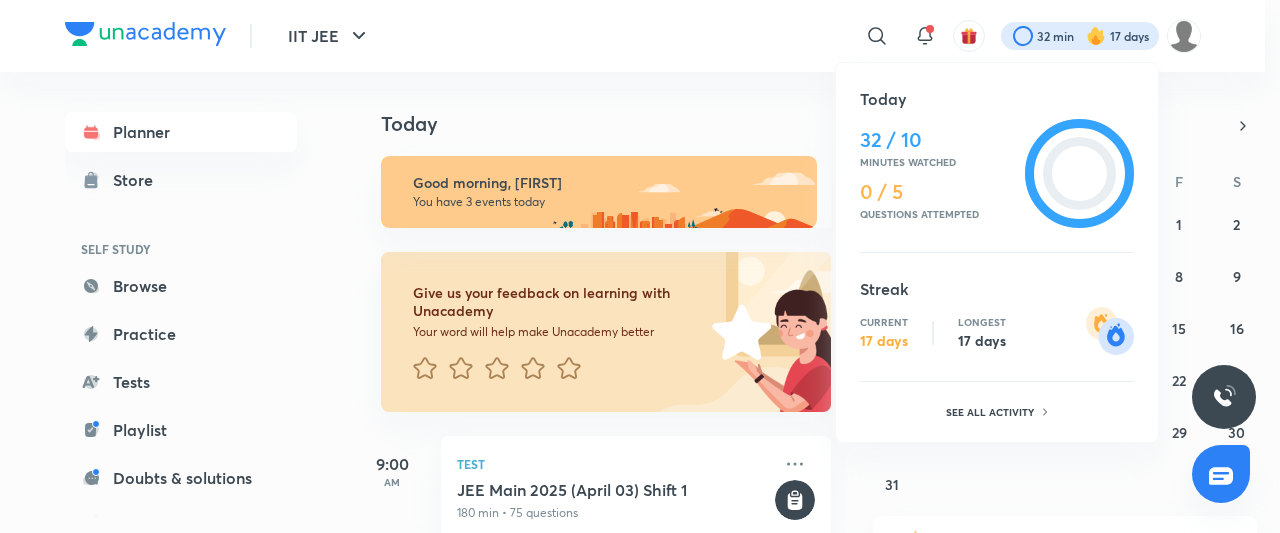 click on "Today 32 / 10 Minutes watched 0 / 5 Questions attempted Streak Current 17 days Longest 17 days See all activity" at bounding box center [997, 256] 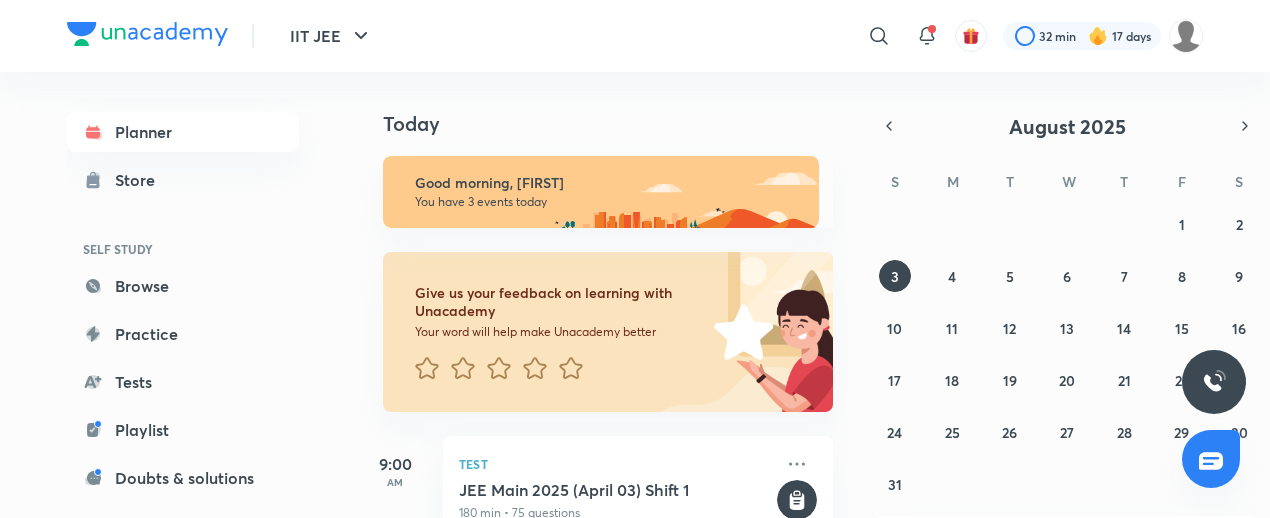 click on "27 28 29 30 31 1 2 3 4 5 6 7 8 9 10 11 12 13 14 15 16 17 18 19 20 21 22 23 24 25 26 27 28 29 30 31 1 2 3 4 5 6" at bounding box center [1067, 354] 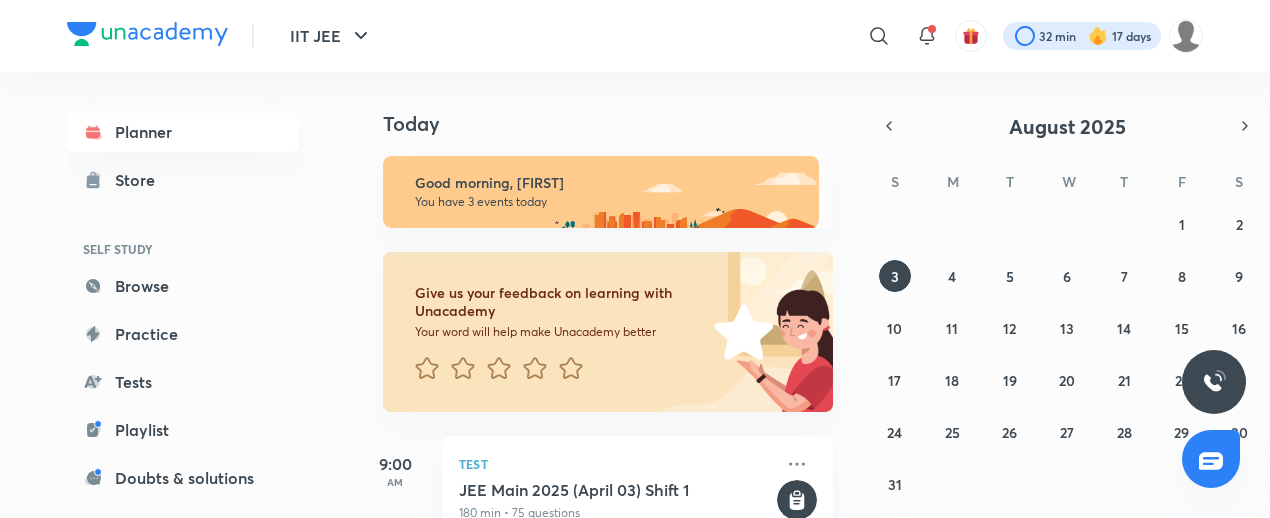 click at bounding box center (1082, 36) 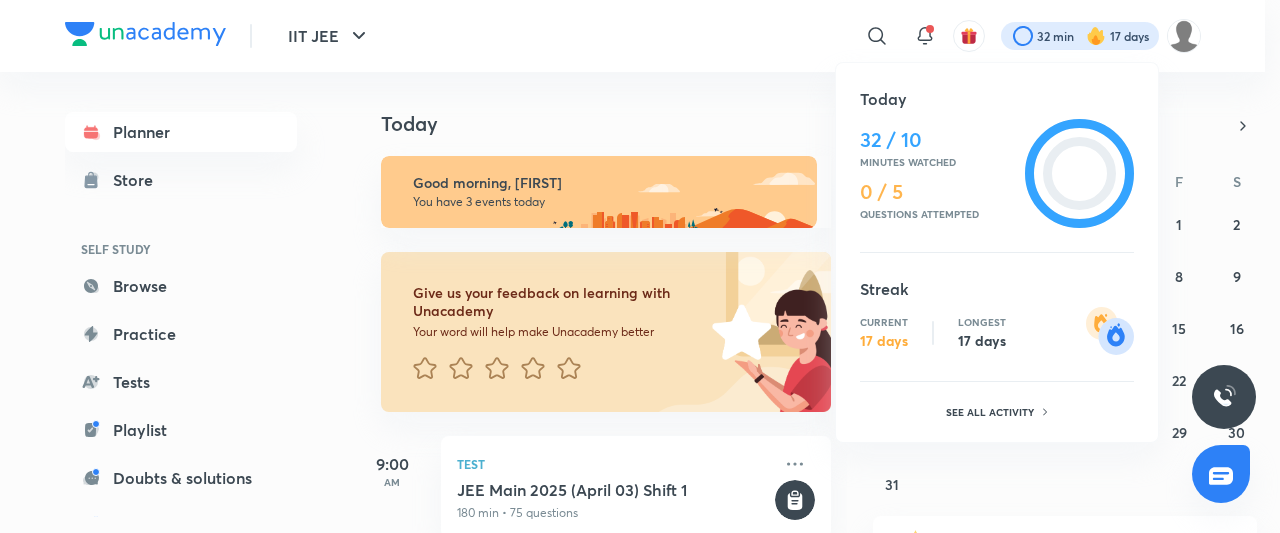 click on "Today 32 / 10 Minutes watched 0 / 5 Questions attempted Streak Current 17 days Longest 17 days See all activity" at bounding box center (997, 256) 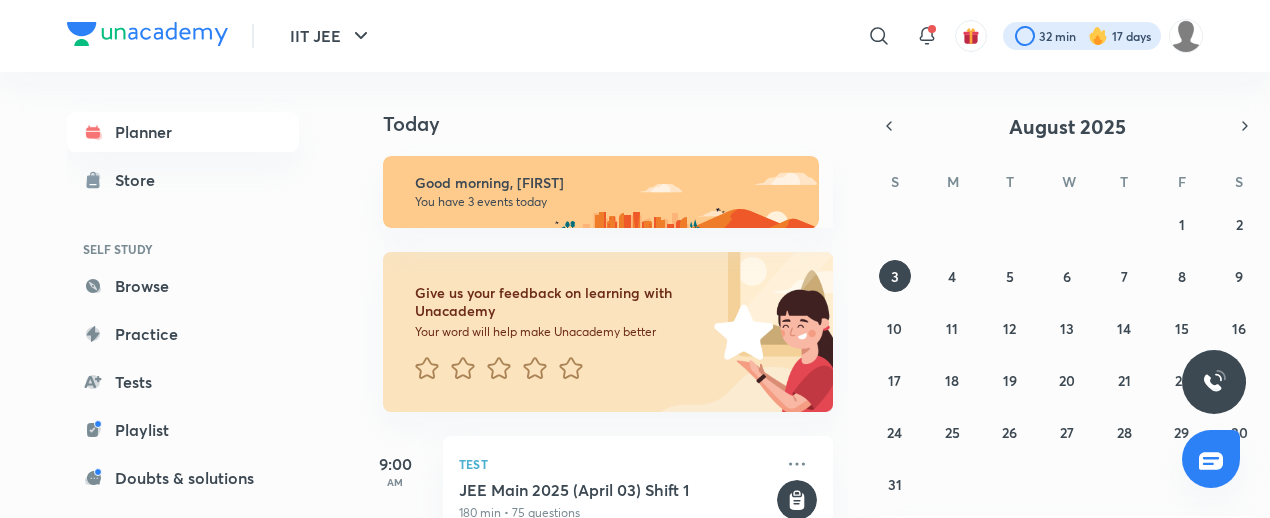 click at bounding box center [1082, 36] 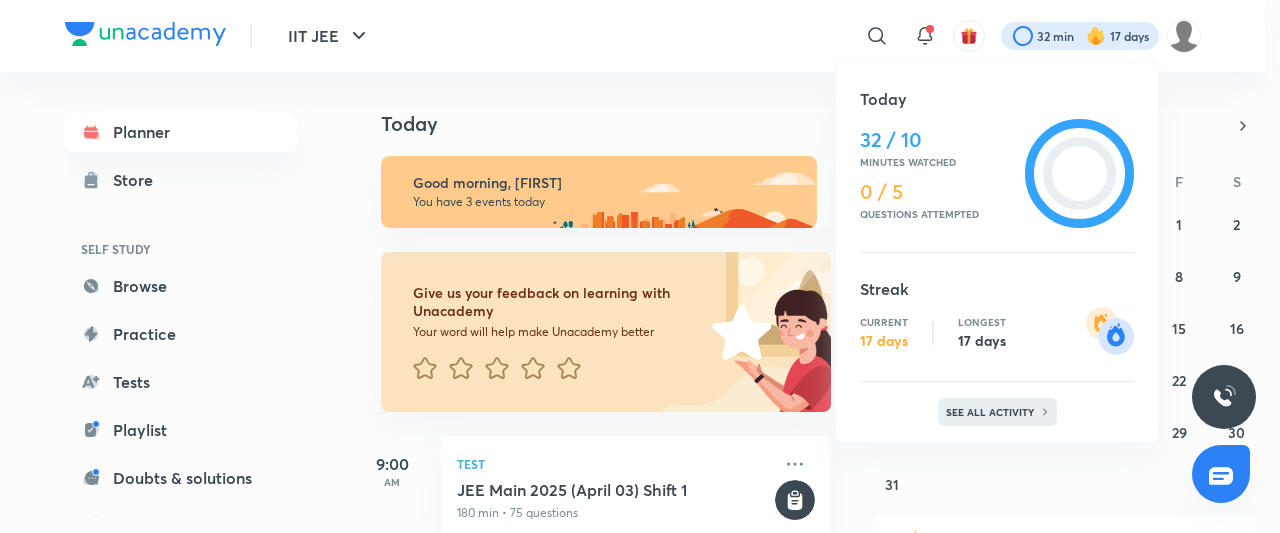 click on "See all activity" at bounding box center [992, 412] 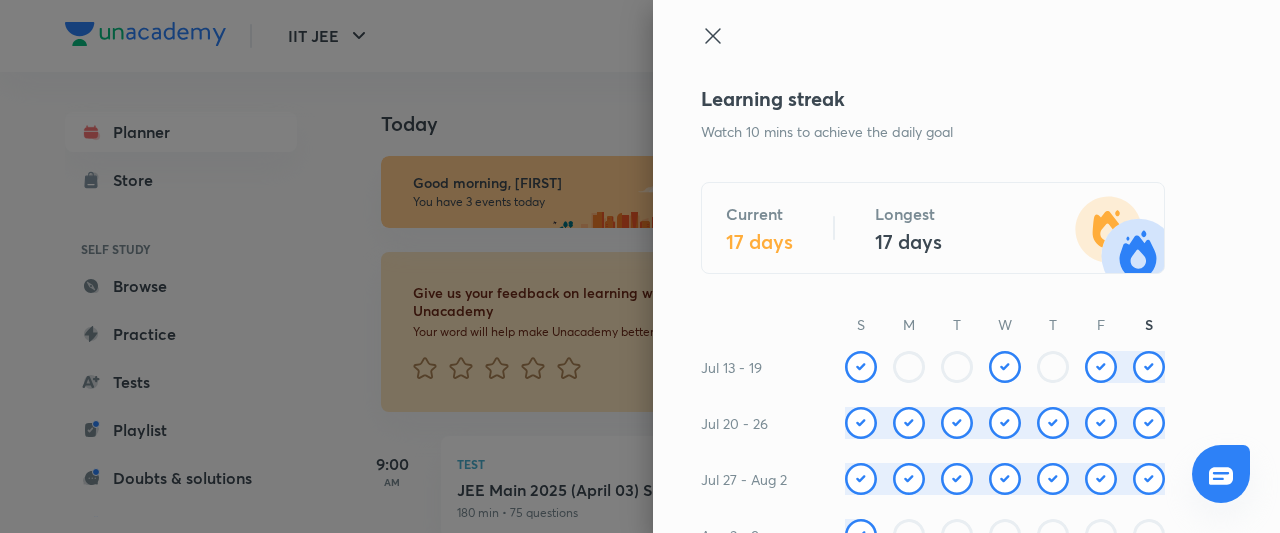 drag, startPoint x: 1251, startPoint y: 234, endPoint x: 1279, endPoint y: 226, distance: 29.12044 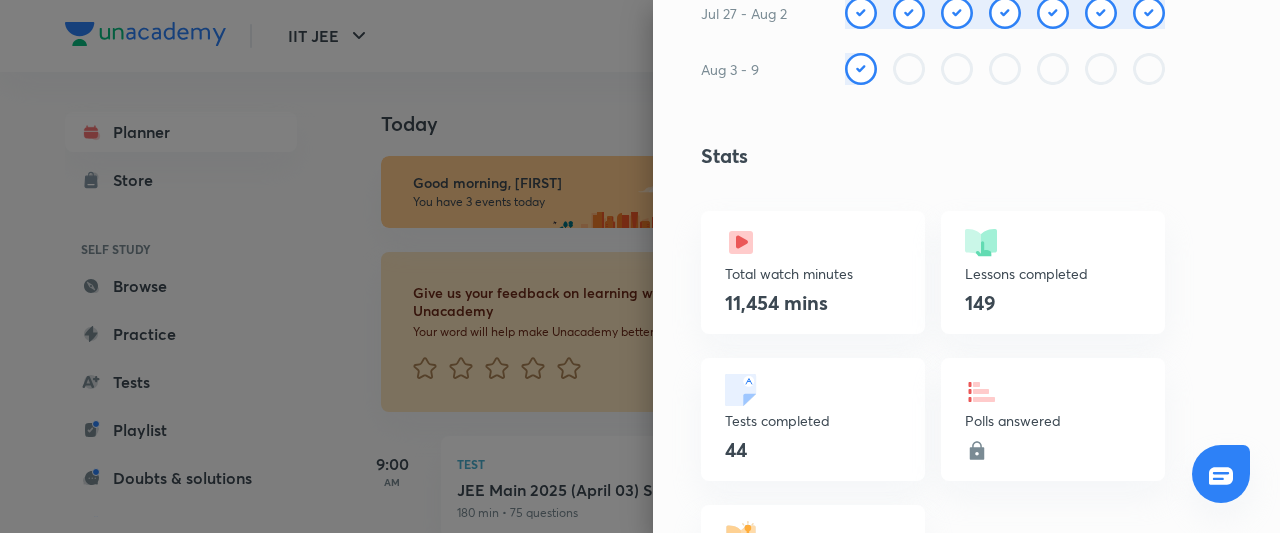 click on "Learning streak Watch 10 mins to achieve the daily goal Current 17 days Longest 17 days S M T W T F S Jul 13 - 19 Jul 20 - 26 Jul 27 - Aug 2 Aug 3 - 9 Stats Total watch minutes Lessons completed Tests completed Polls answered Questions attempted Leaderboard IIT JEE Today [FIRST] [LAST] 227 mins  •  0 days streak [FIRST] [LAST] 140 mins  •  0 days streak [FIRST] [LAST] 136 mins  •  0 days streak #233 You + See full leaderboard Knowledge hats Teachers' Day hat Unlocked on [MONTH] [DAY], [YEAR] Dedicate Brown Hat Unlocked on [MONTH] [DAY], [YEAR] Dedicate Purple Hat Unlocked on [MONTH] [DAY], [YEAR] Dedicate Blue Hat Unlocked on [MONTH] [DAY], [YEAR] Dedicate Green Hat Unlocked on [MONTH] [DAY], [YEAR] Dedicate Orange Hat Unlocked on [MONTH] [DAY], [YEAR] Dedicate Yellow Hat Unlocked on [MONTH] [DAY], [YEAR] Dedicate White Hat Unlocked on [MONTH] [DAY], [YEAR] Dedicate Welcome to Unacademy! Joined on [MONTH] [DAY], [YEAR] Red Hat Unlock at 50K learning minutes" at bounding box center (966, 266) 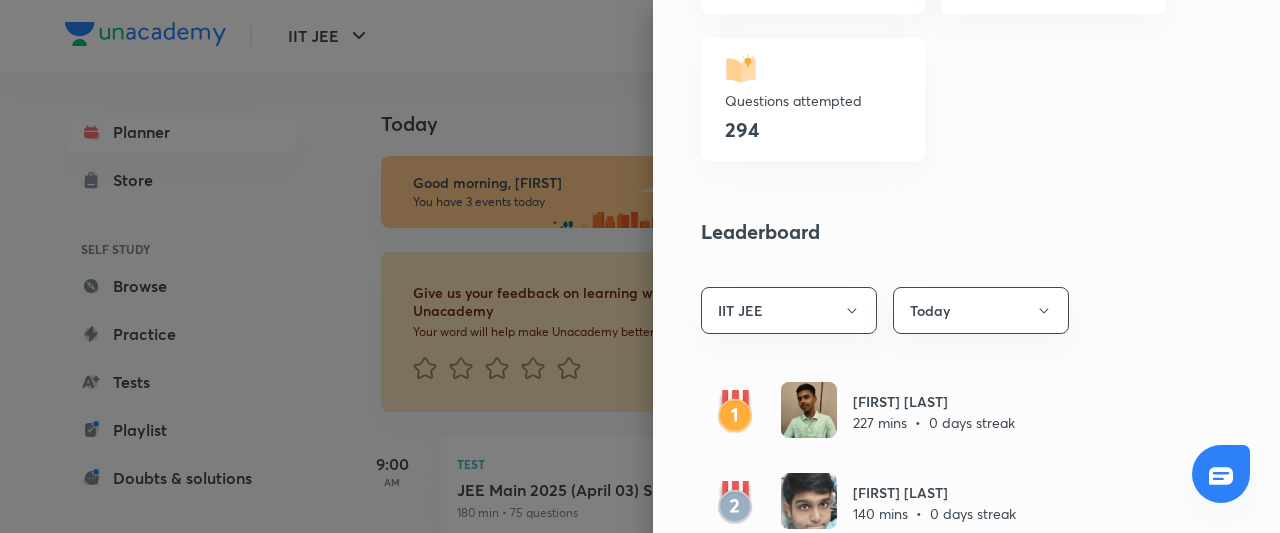 click on "Learning streak Watch 10 mins to achieve the daily goal Current 17 days Longest 17 days S M T W T F S Jul 13 - 19 Jul 20 - 26 Jul 27 - Aug 2 Aug 3 - 9 Stats Total watch minutes Lessons completed Tests completed Polls answered Questions attempted Leaderboard IIT JEE Today [FIRST] [LAST] 227 mins  •  0 days streak [FIRST] [LAST] 140 mins  •  0 days streak [FIRST] [LAST] 136 mins  •  0 days streak #233 You + See full leaderboard Knowledge hats Teachers' Day hat Unlocked on [MONTH] [DAY], [YEAR] Dedicate Brown Hat Unlocked on [MONTH] [DAY], [YEAR] Dedicate Purple Hat Unlocked on [MONTH] [DAY], [YEAR] Dedicate Blue Hat Unlocked on [MONTH] [DAY], [YEAR] Dedicate Green Hat Unlocked on [MONTH] [DAY], [YEAR] Dedicate Orange Hat Unlocked on [MONTH] [DAY], [YEAR] Dedicate Yellow Hat Unlocked on [MONTH] [DAY], [YEAR] Dedicate White Hat Unlocked on [MONTH] [DAY], [YEAR] Dedicate Welcome to Unacademy! Joined on [MONTH] [DAY], [YEAR] Red Hat Unlock at 50K learning minutes" at bounding box center (966, 266) 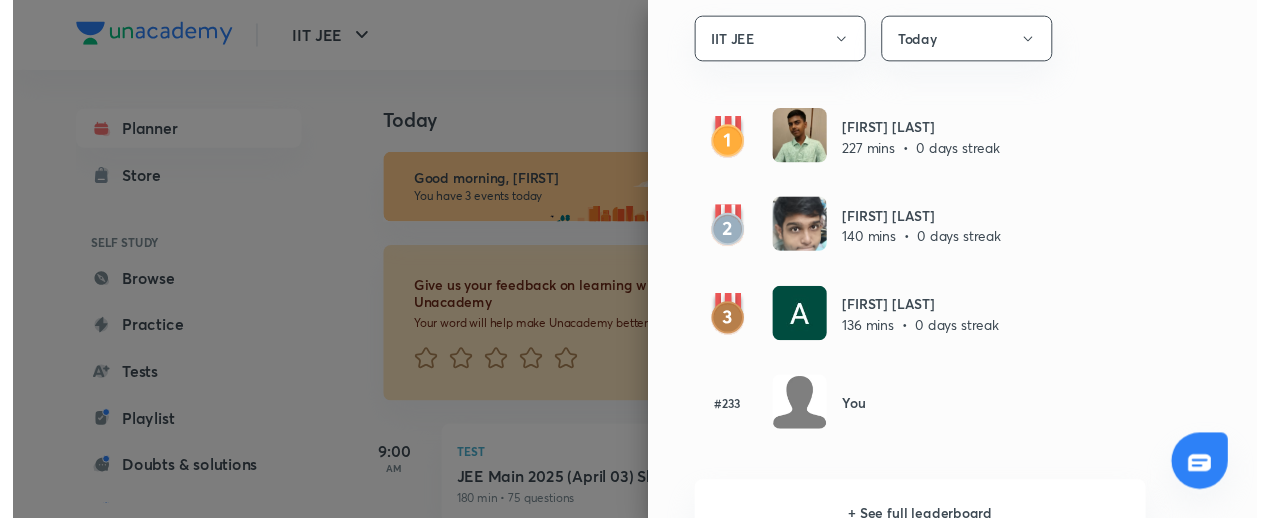scroll, scrollTop: 1262, scrollLeft: 0, axis: vertical 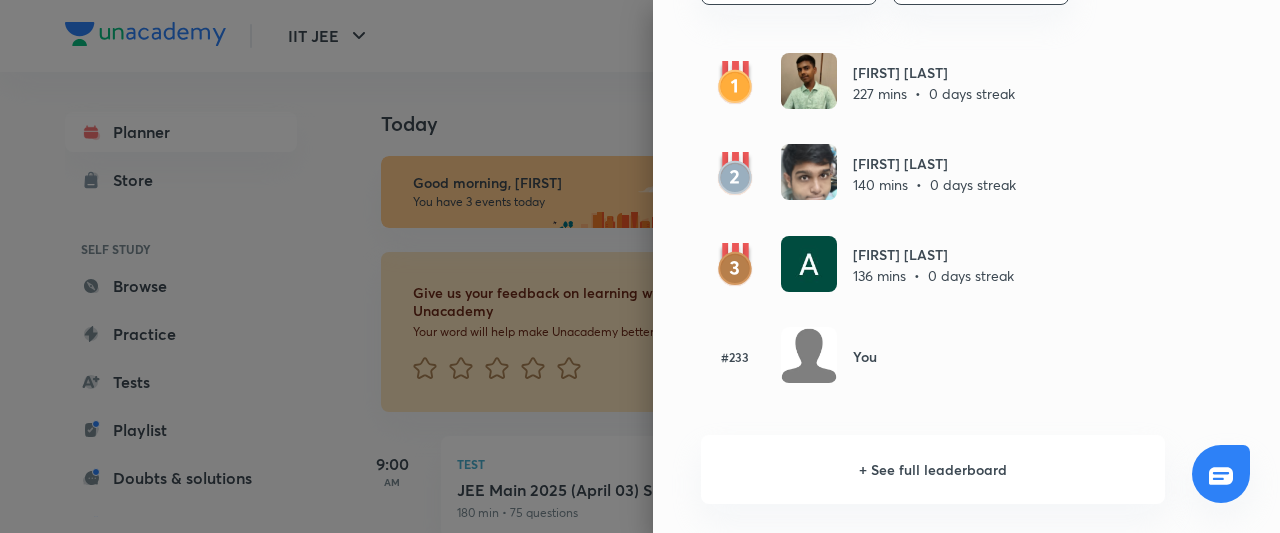 click on "Learning streak Watch 10 mins to achieve the daily goal Current 17 days Longest 17 days S M T W T F S Jul 13 - 19 Jul 20 - 26 Jul 27 - Aug 2 Aug 3 - 9 Stats Total watch minutes Lessons completed Tests completed Polls answered Questions attempted Leaderboard IIT JEE Today [FIRST] [LAST] 227 mins  •  0 days streak [FIRST] [LAST] 140 mins  •  0 days streak [FIRST] [LAST] 136 mins  •  0 days streak #233 You + See full leaderboard Knowledge hats Teachers' Day hat Unlocked on [MONTH] [DAY], [YEAR] Dedicate Brown Hat Unlocked on [MONTH] [DAY], [YEAR] Dedicate Purple Hat Unlocked on [MONTH] [DAY], [YEAR] Dedicate Blue Hat Unlocked on [MONTH] [DAY], [YEAR] Dedicate Green Hat Unlocked on [MONTH] [DAY], [YEAR] Dedicate Orange Hat Unlocked on [MONTH] [DAY], [YEAR] Dedicate Yellow Hat Unlocked on [MONTH] [DAY], [YEAR] Dedicate White Hat Unlocked on [MONTH] [DAY], [YEAR] Dedicate Welcome to Unacademy! Joined on [MONTH] [DAY], [YEAR] Red Hat Unlock at 50K learning minutes" at bounding box center [966, 266] 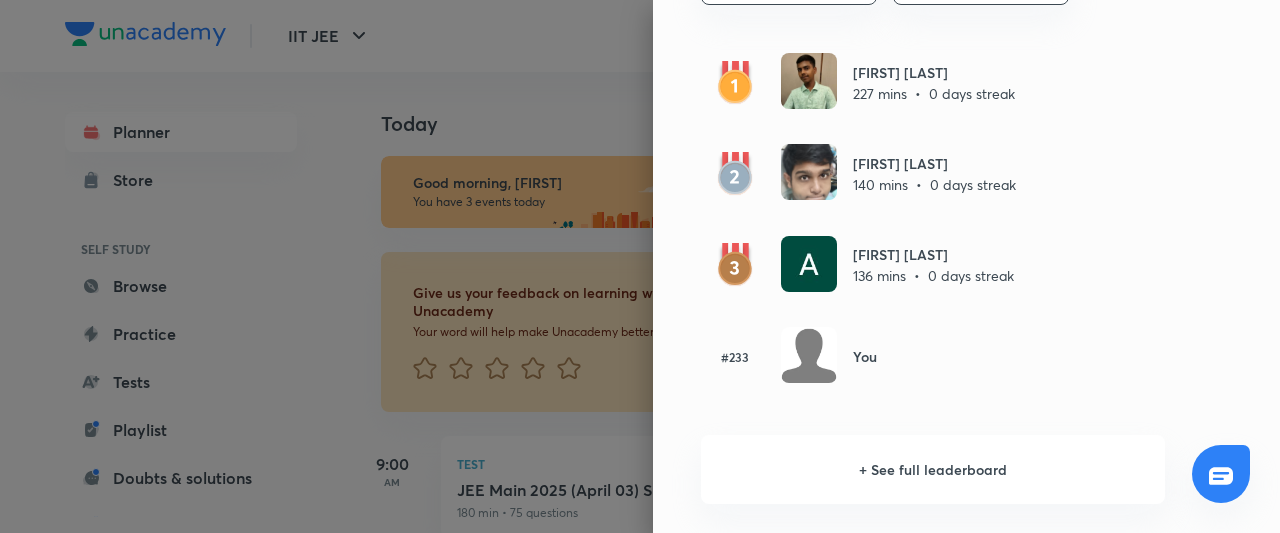 click at bounding box center [640, 266] 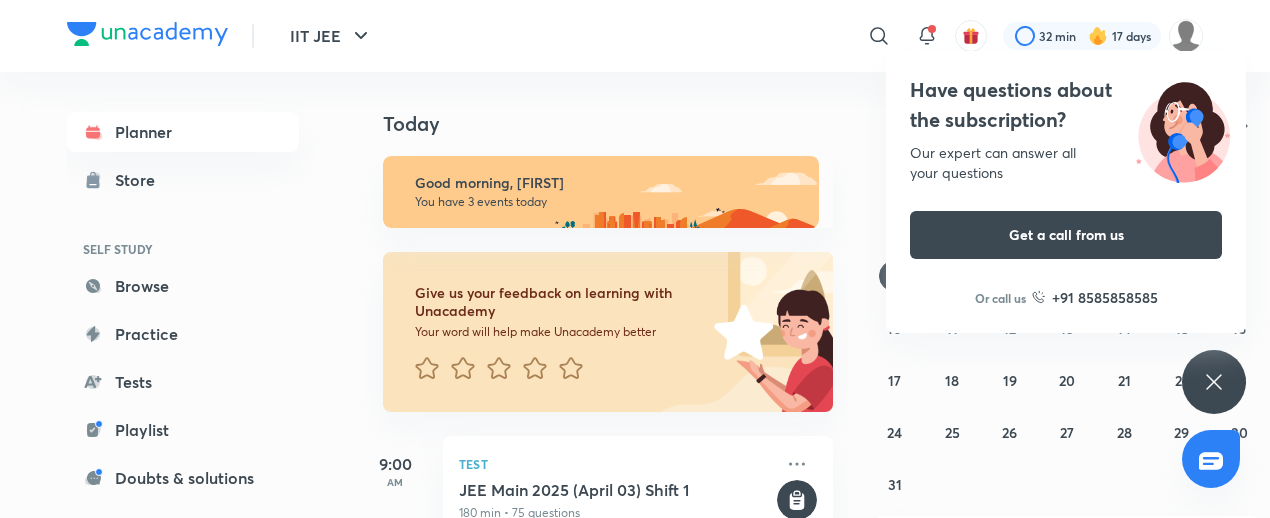 click 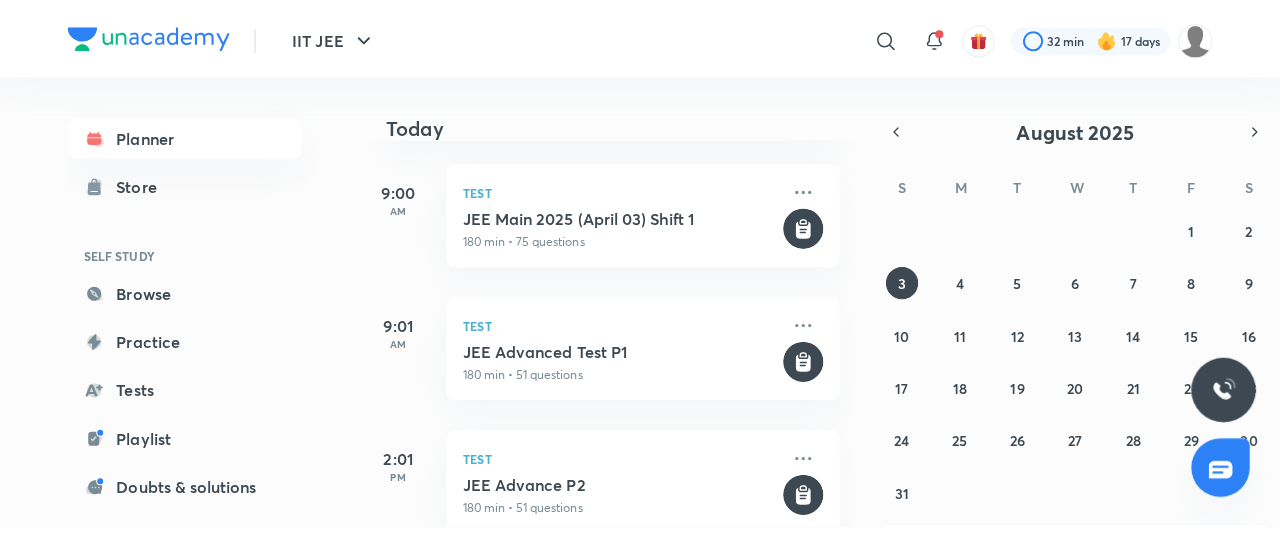 scroll, scrollTop: 306, scrollLeft: 0, axis: vertical 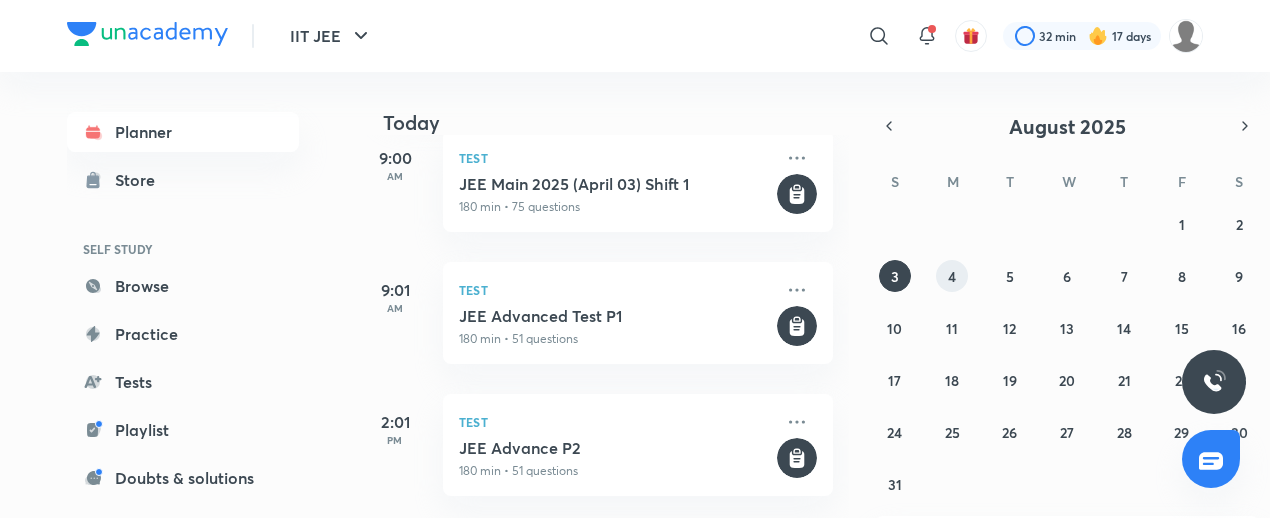 click on "4" at bounding box center (952, 276) 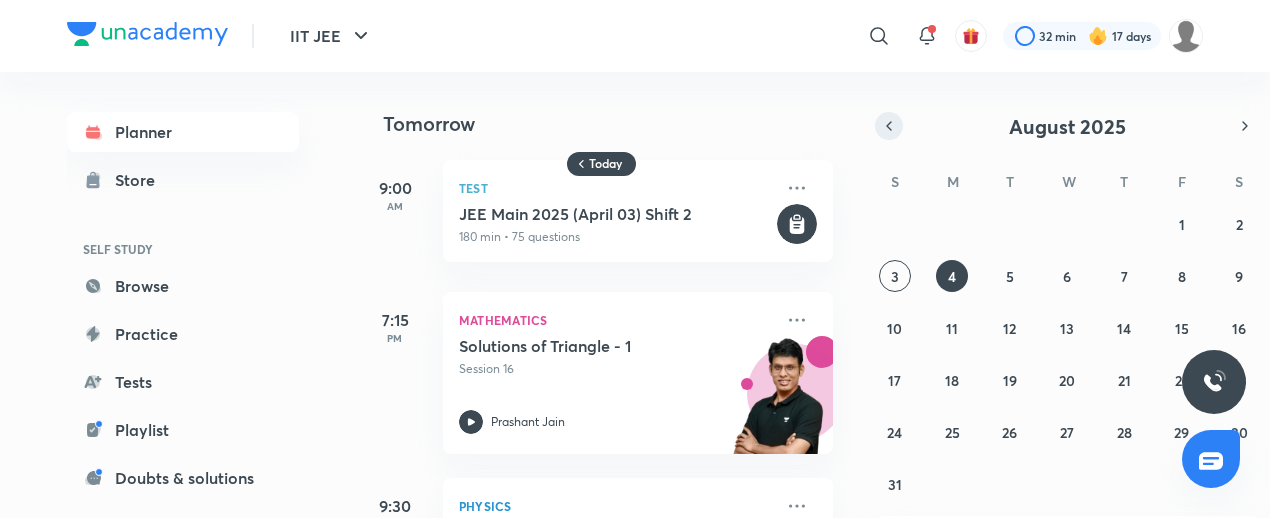click 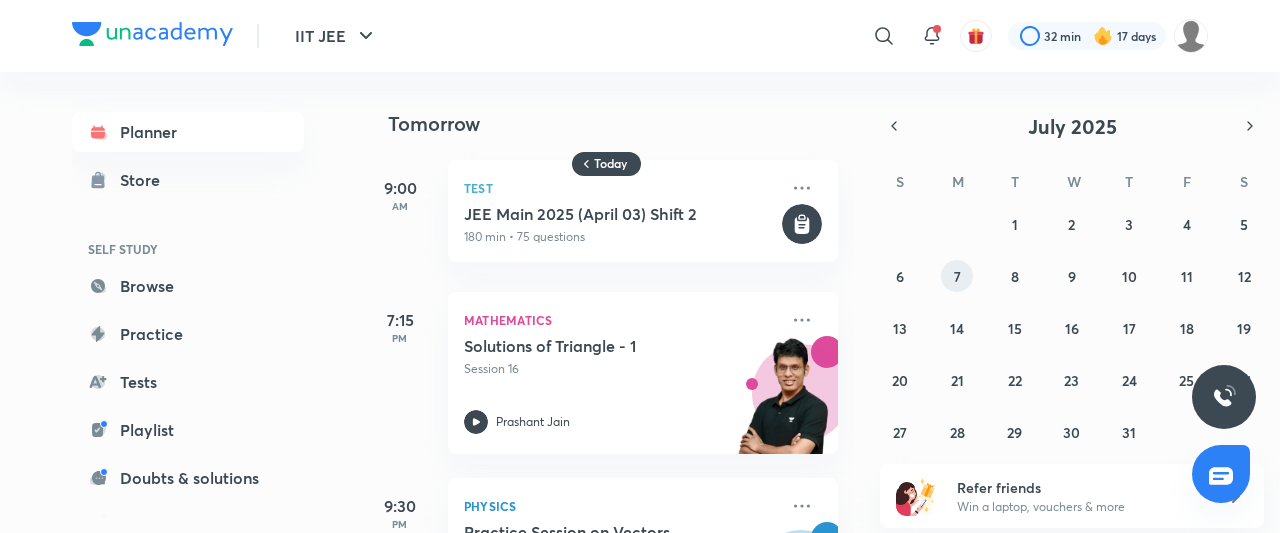click on "7" at bounding box center [957, 276] 